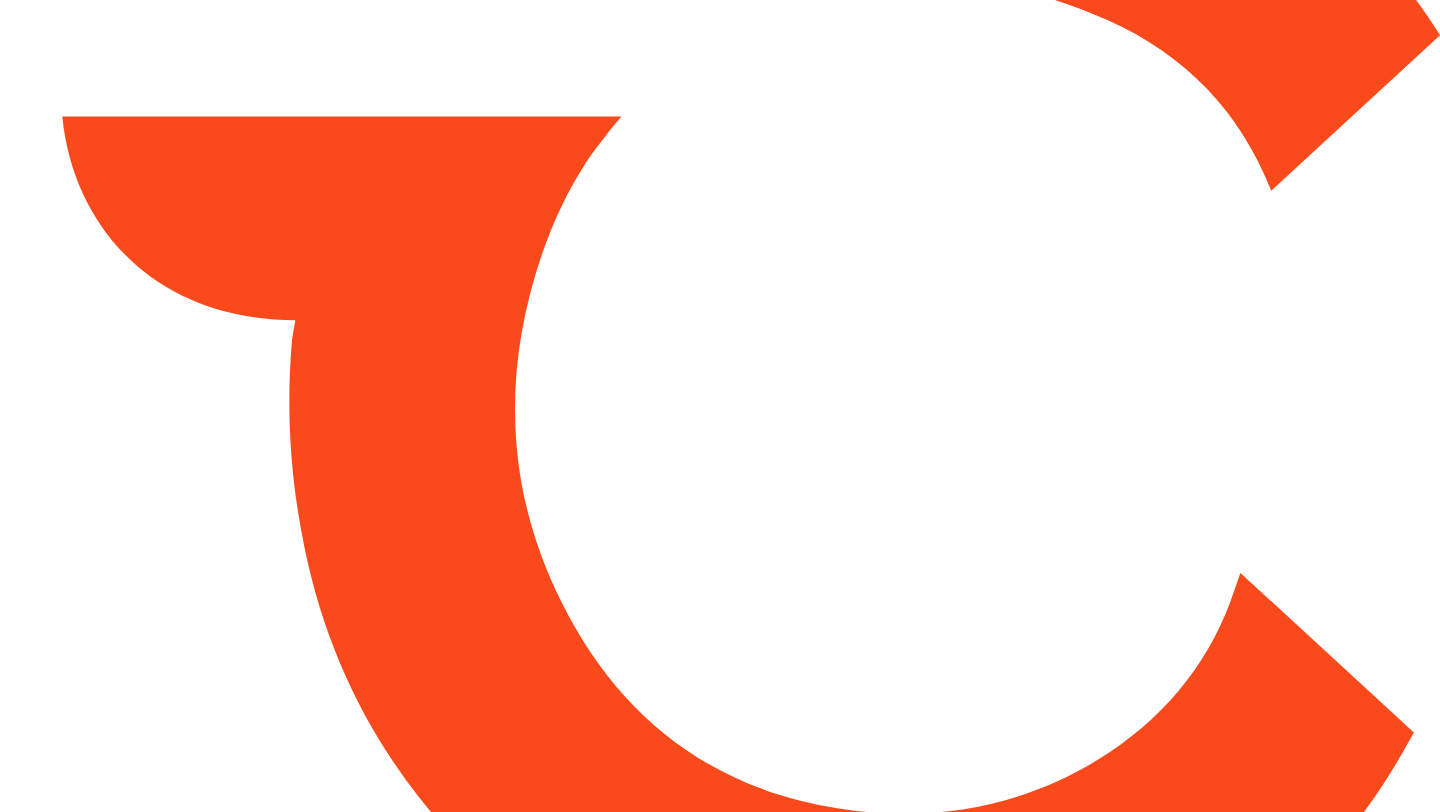 scroll, scrollTop: 0, scrollLeft: 0, axis: both 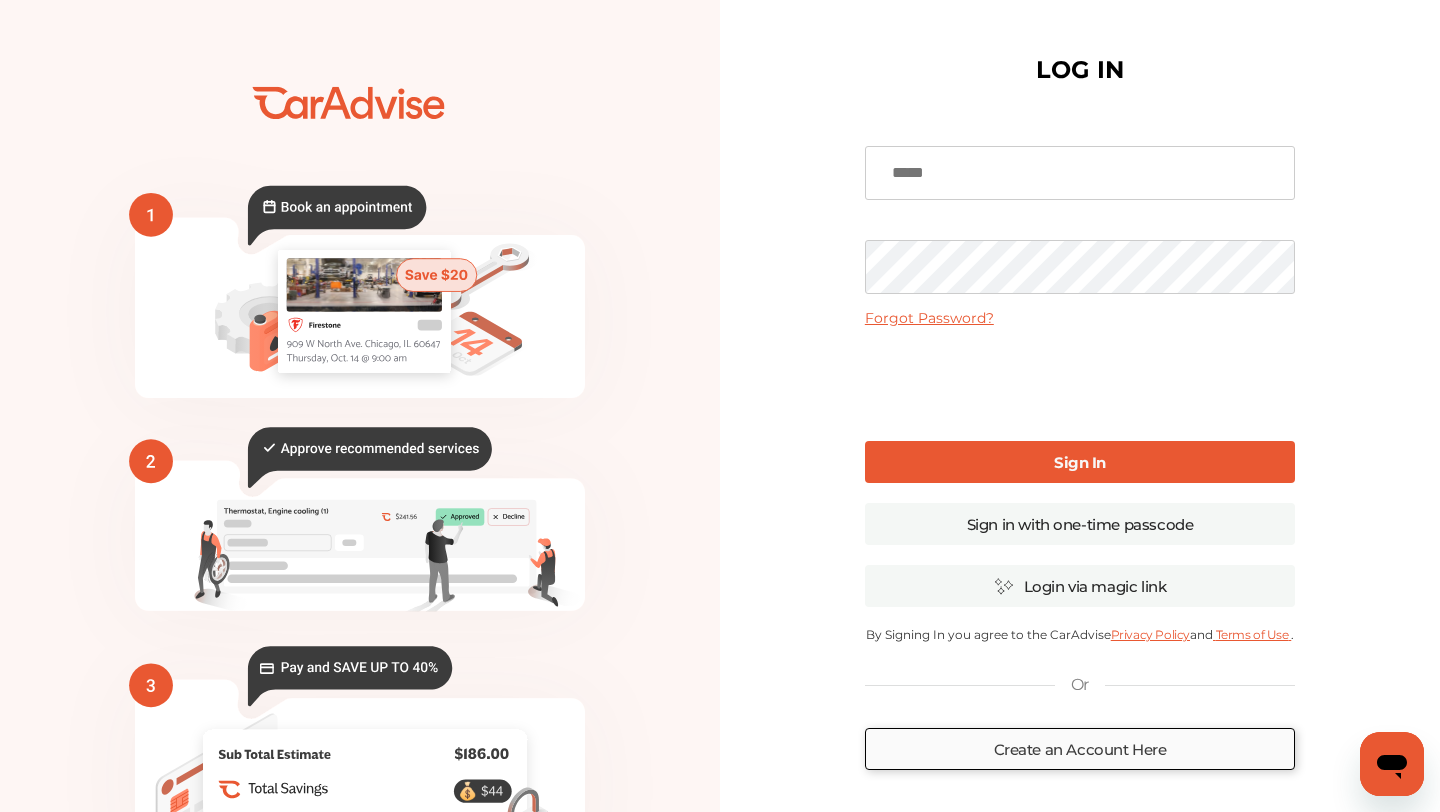 click on "Create an Account Here" at bounding box center [1080, 749] 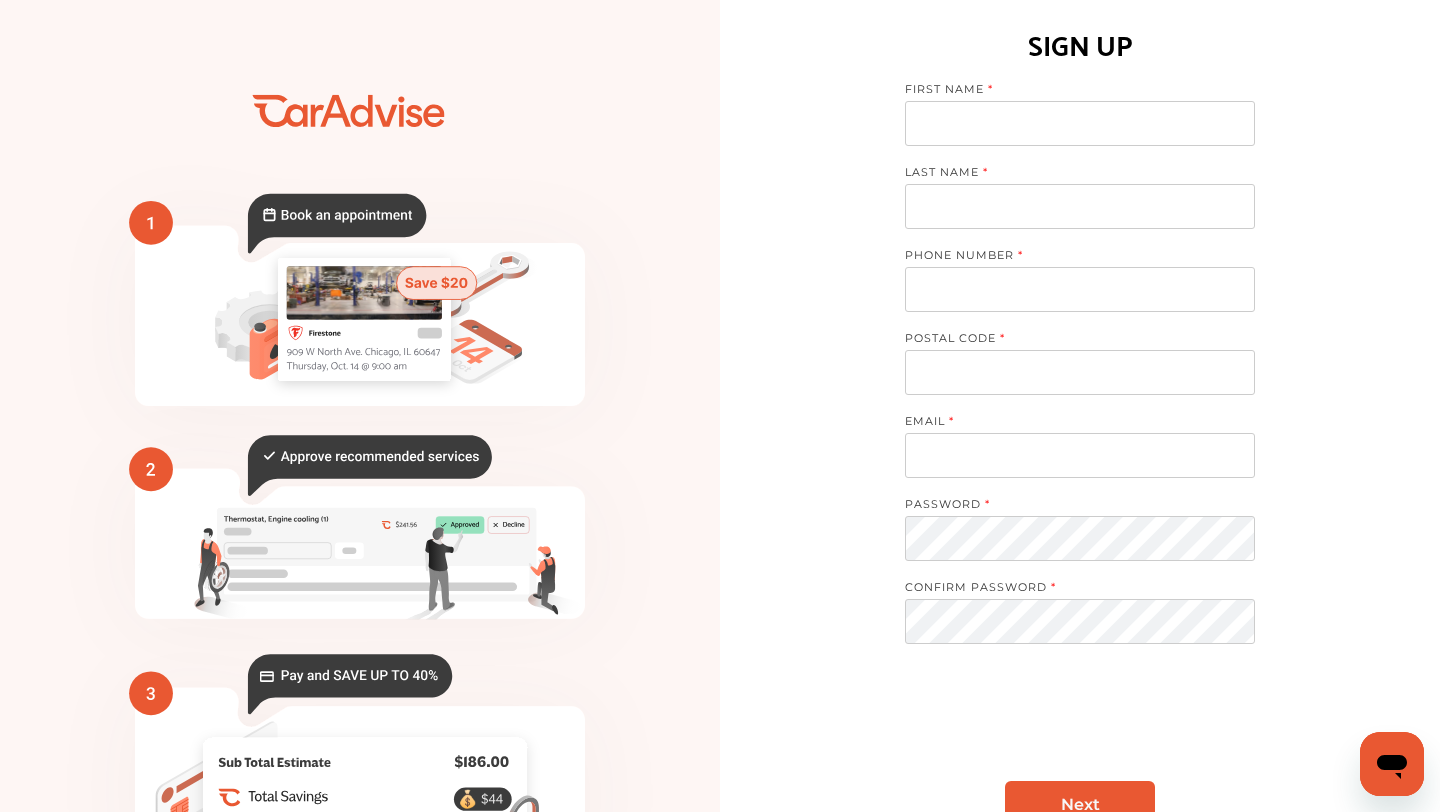 click at bounding box center [1080, 123] 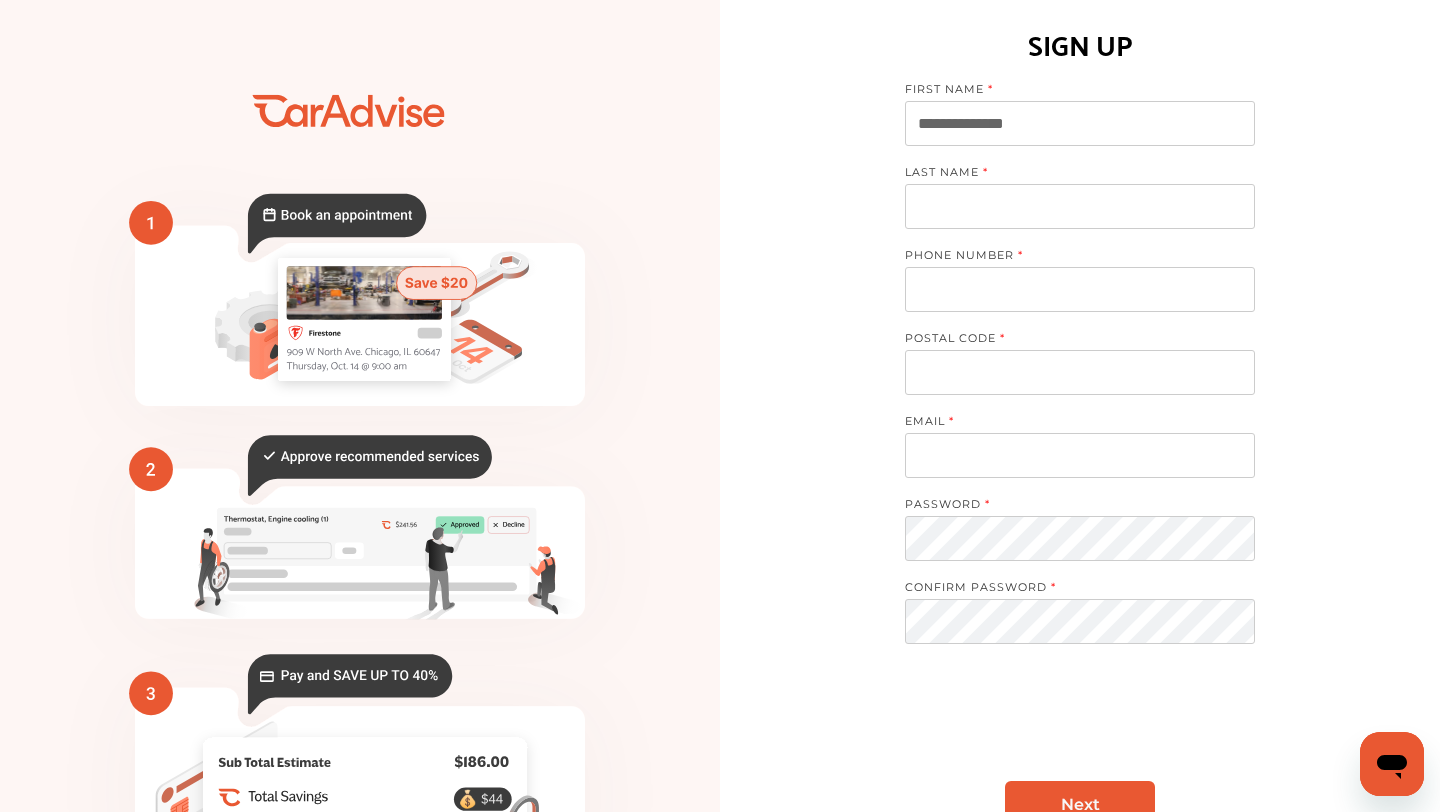 type on "**********" 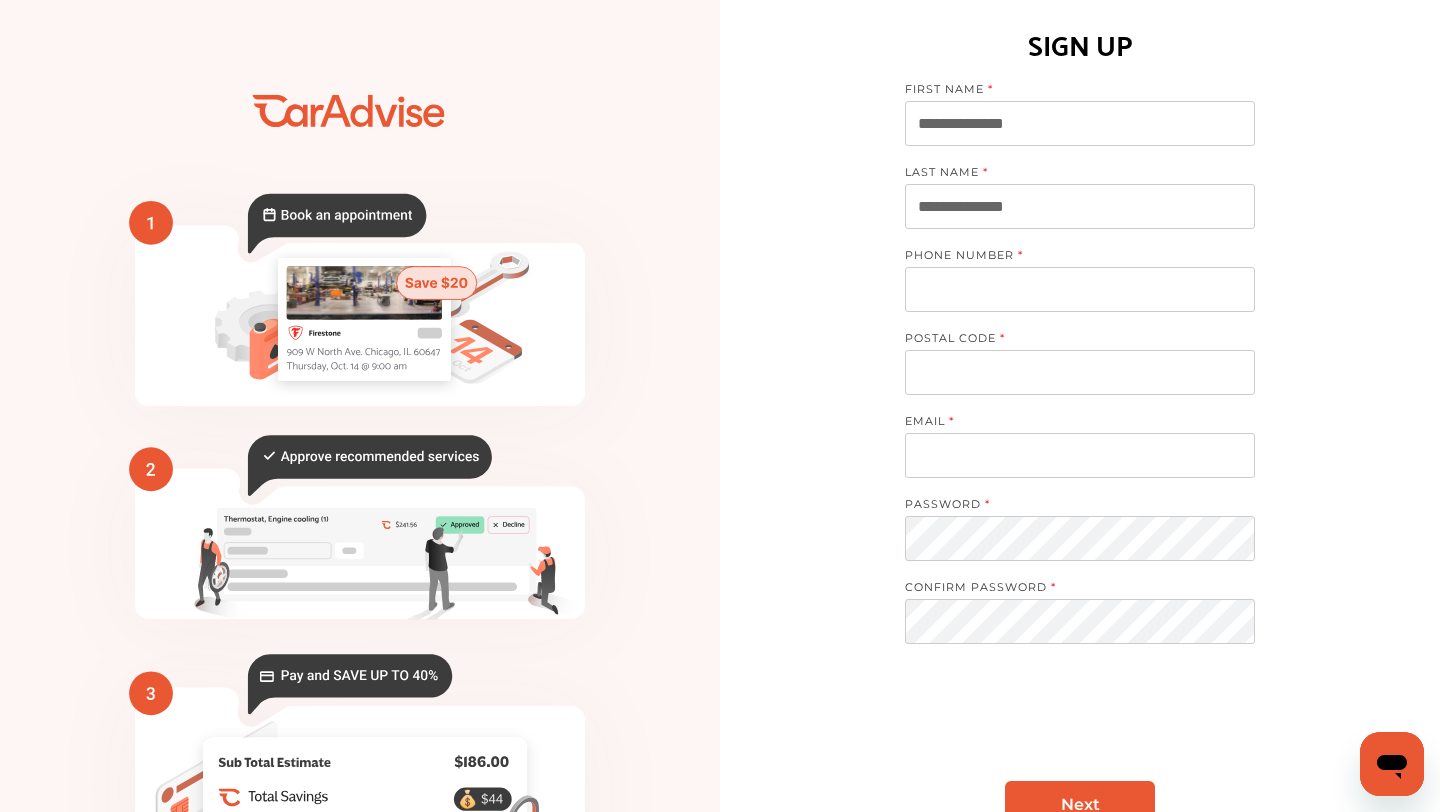 type on "**********" 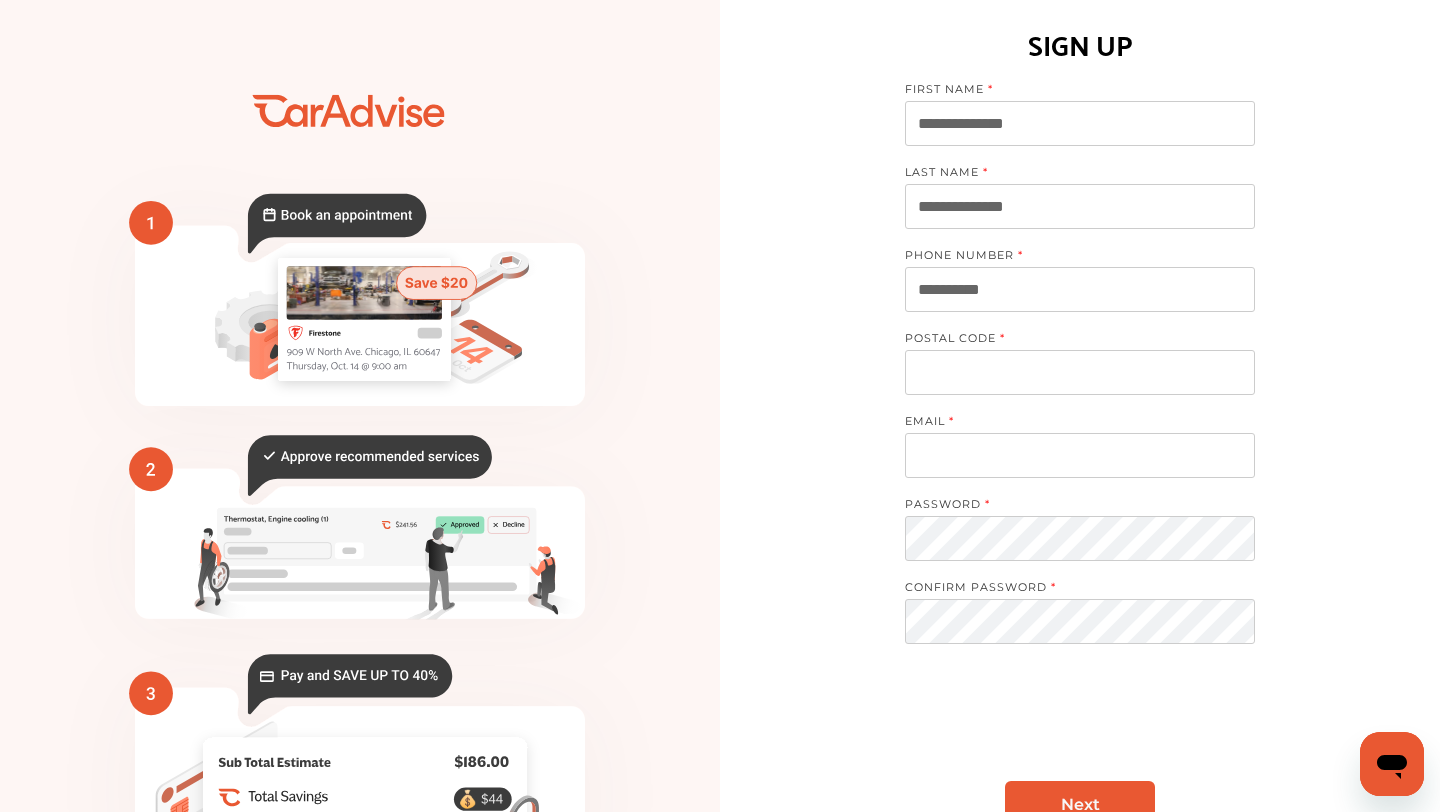 type on "**********" 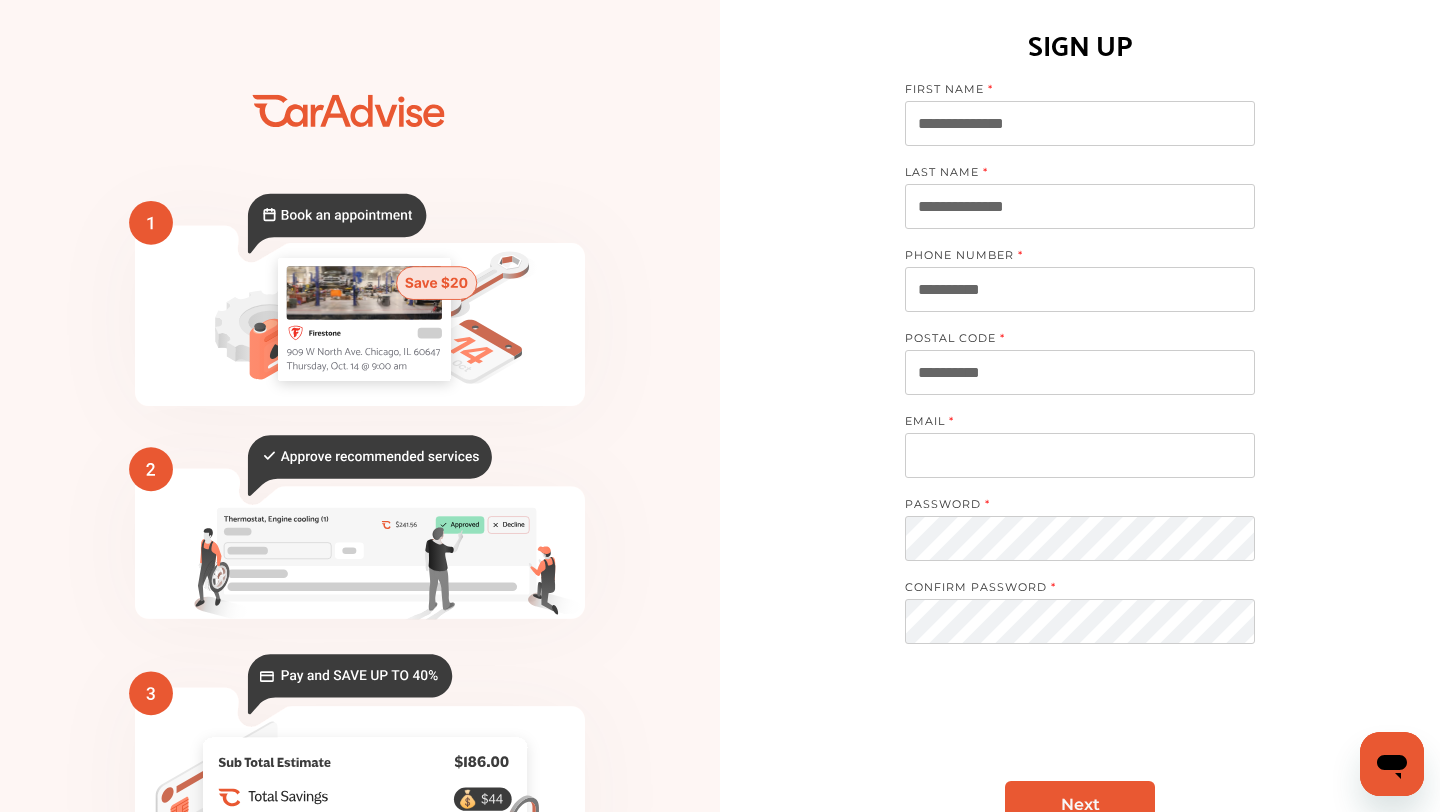 type on "**********" 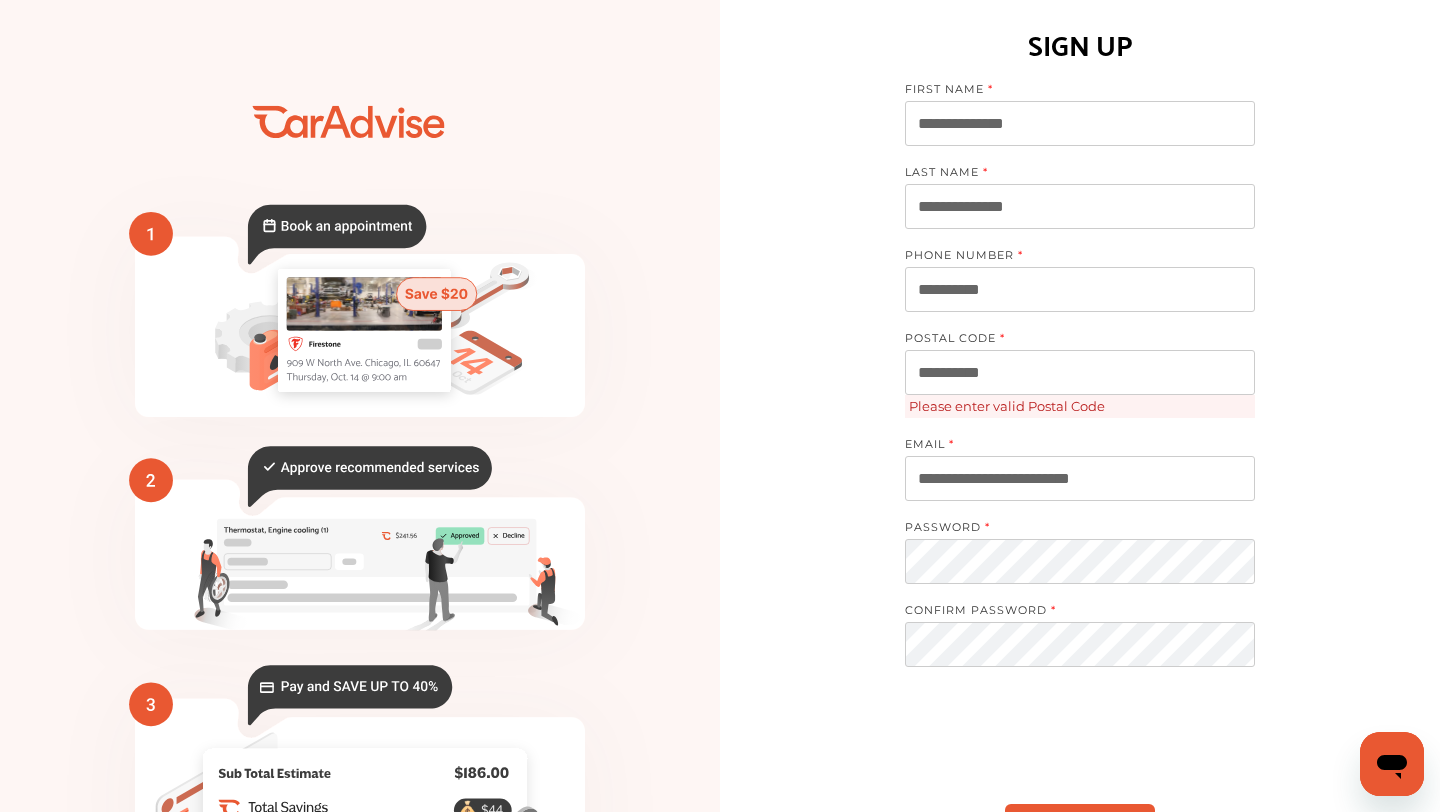 click on "**********" at bounding box center (1080, 372) 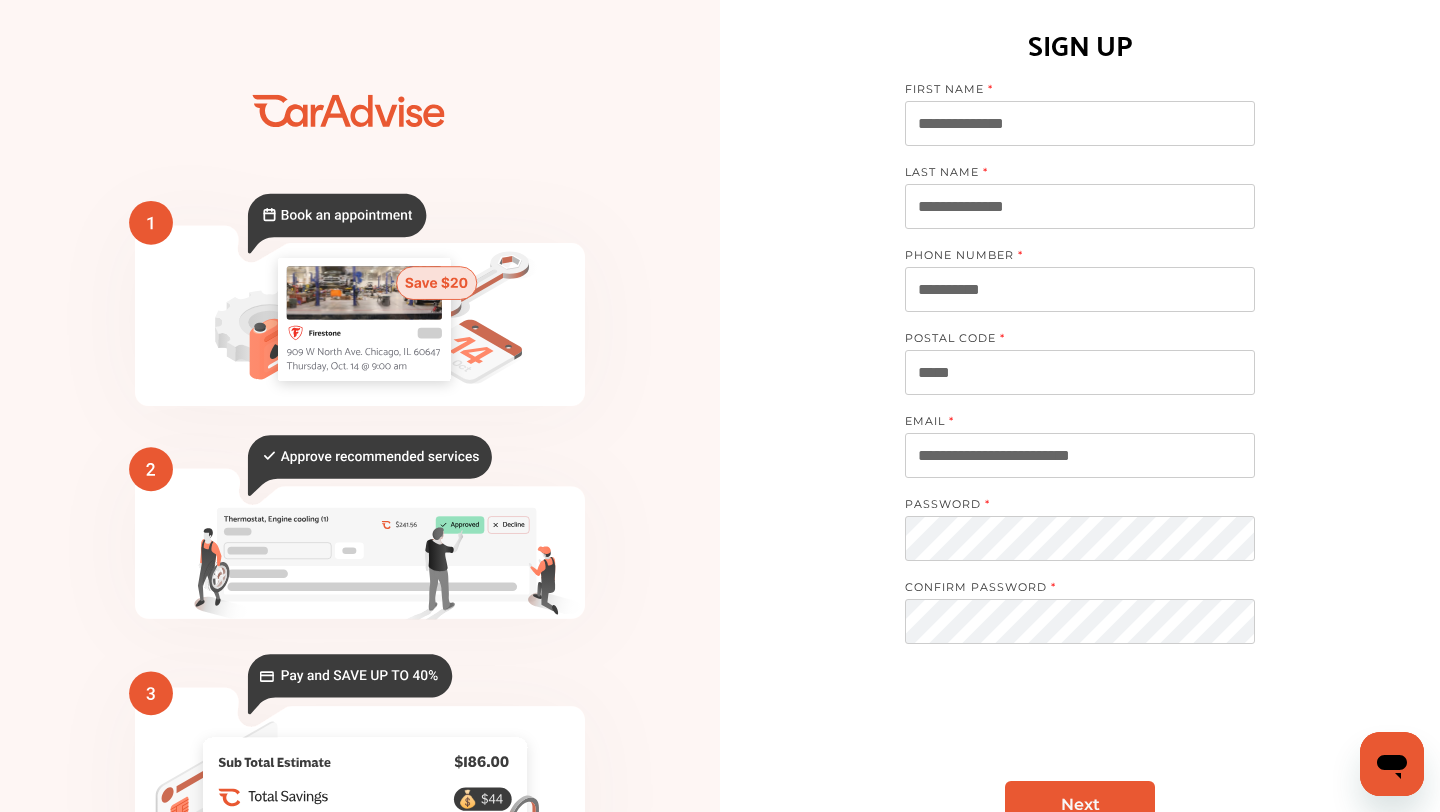 type on "*****" 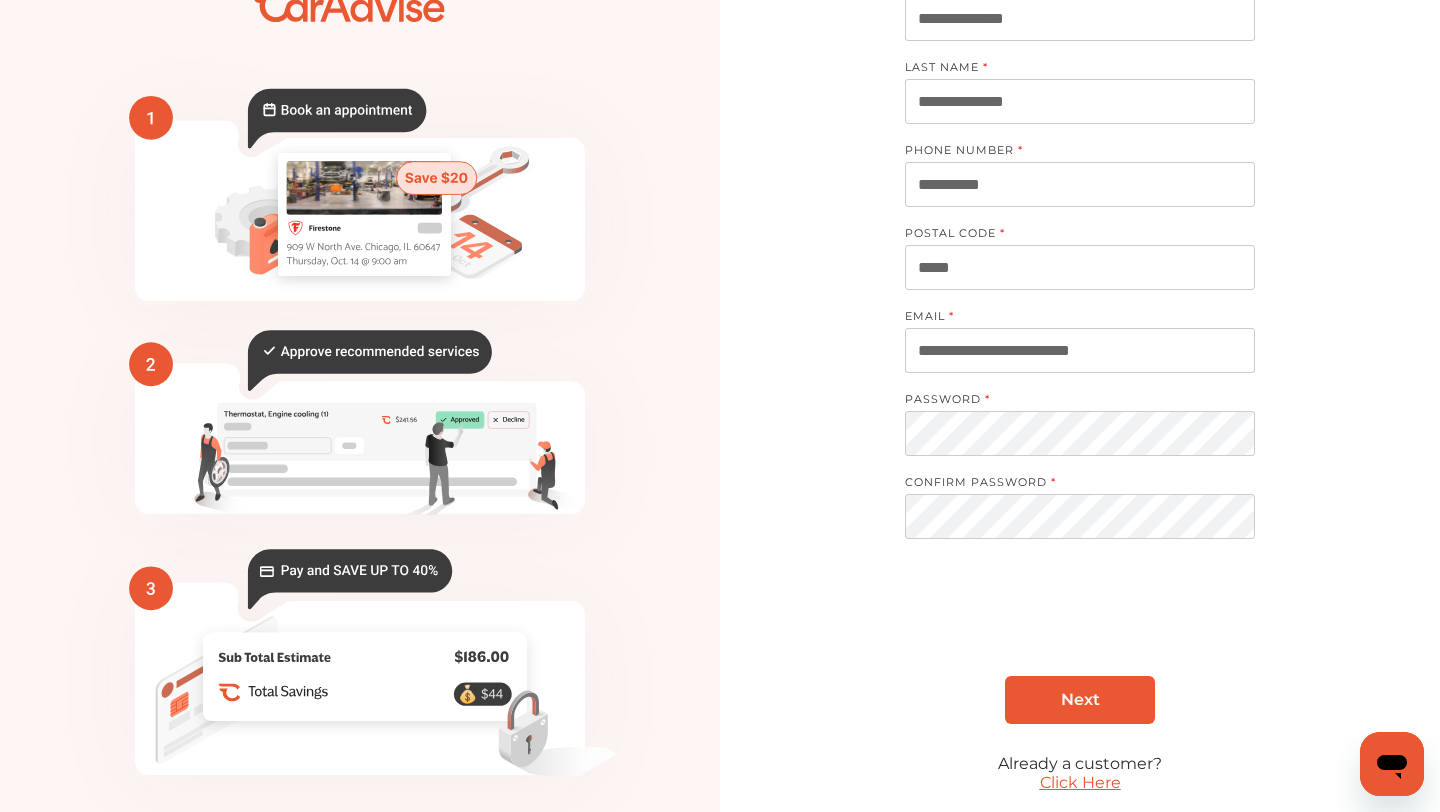 scroll, scrollTop: 106, scrollLeft: 0, axis: vertical 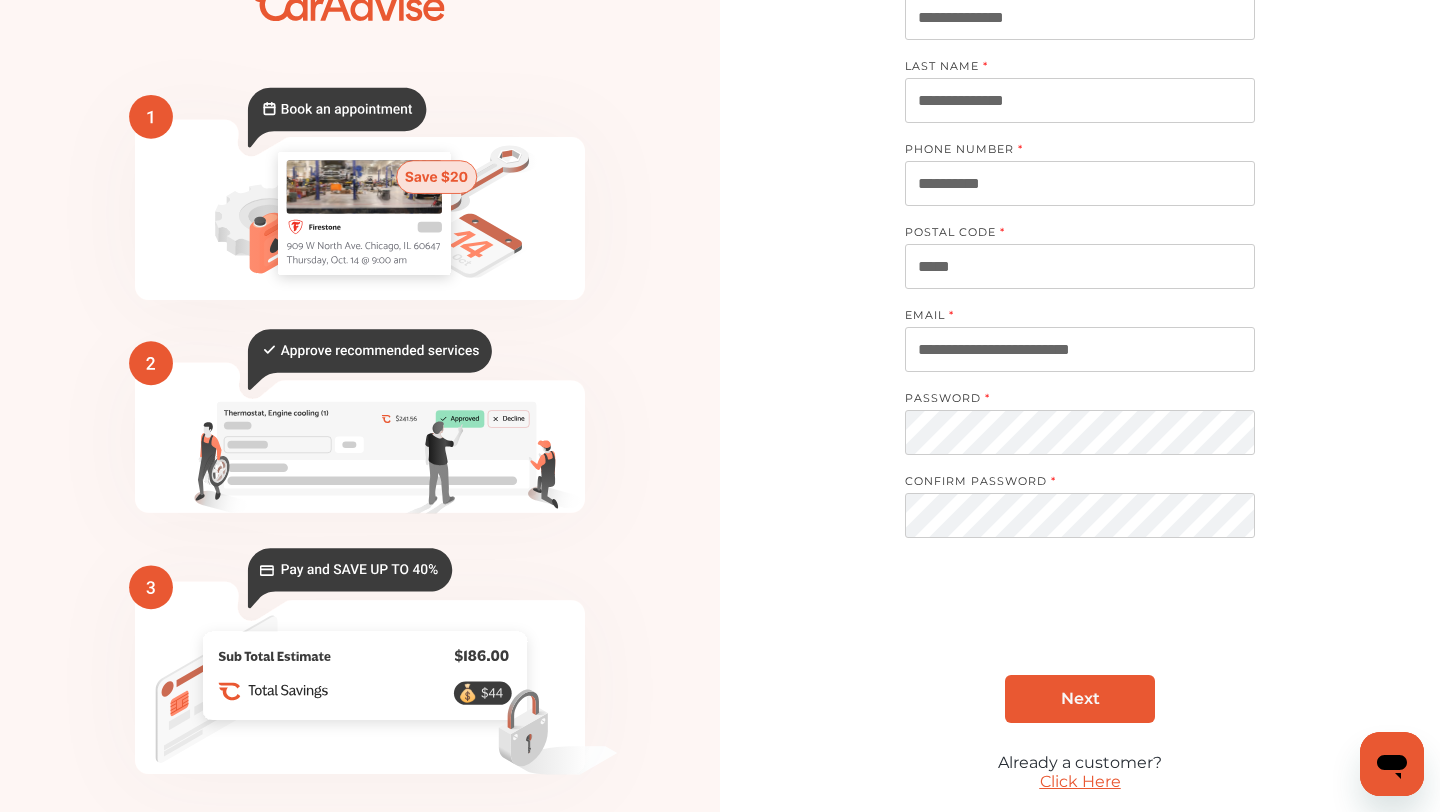 click on "Next" at bounding box center [1080, 698] 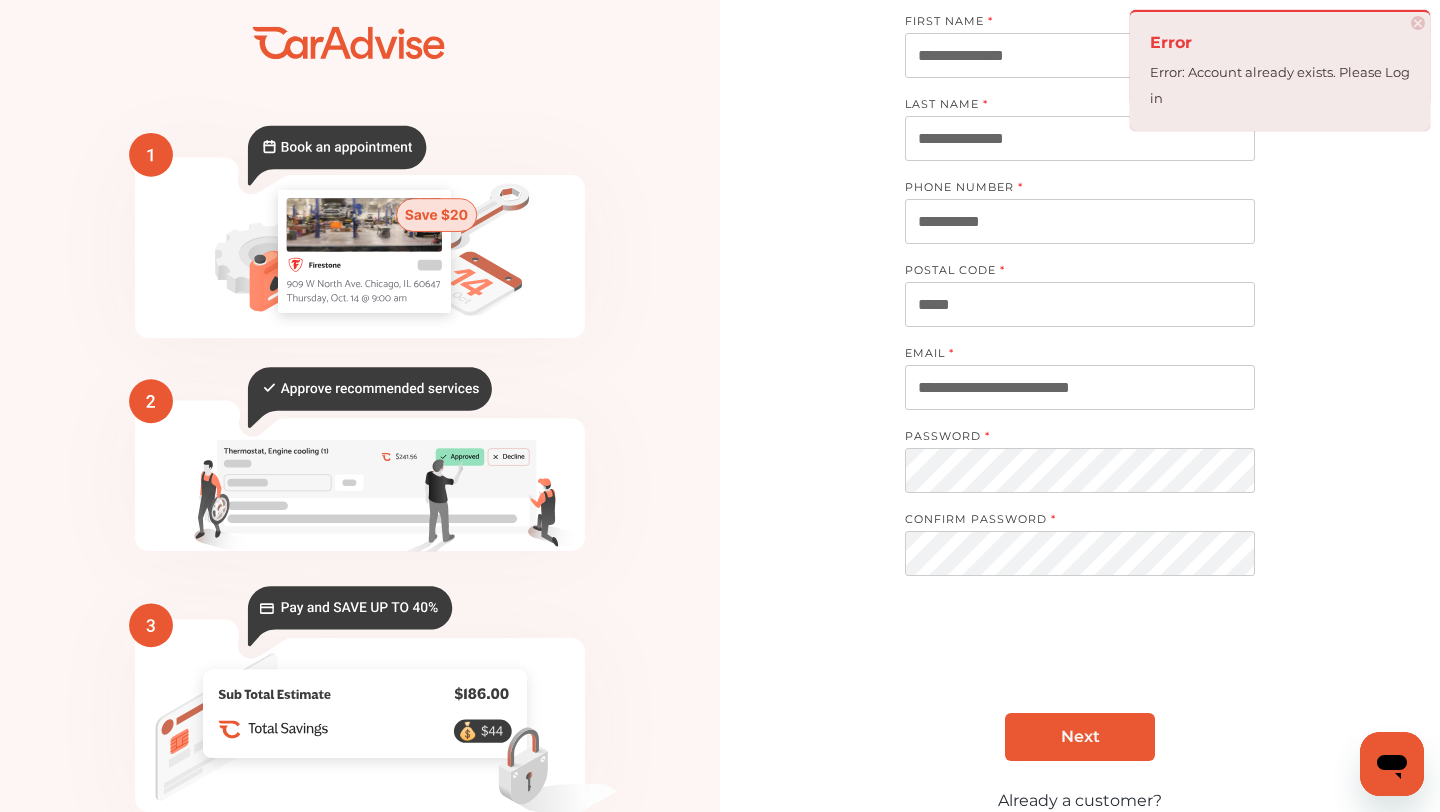 scroll, scrollTop: 179, scrollLeft: 0, axis: vertical 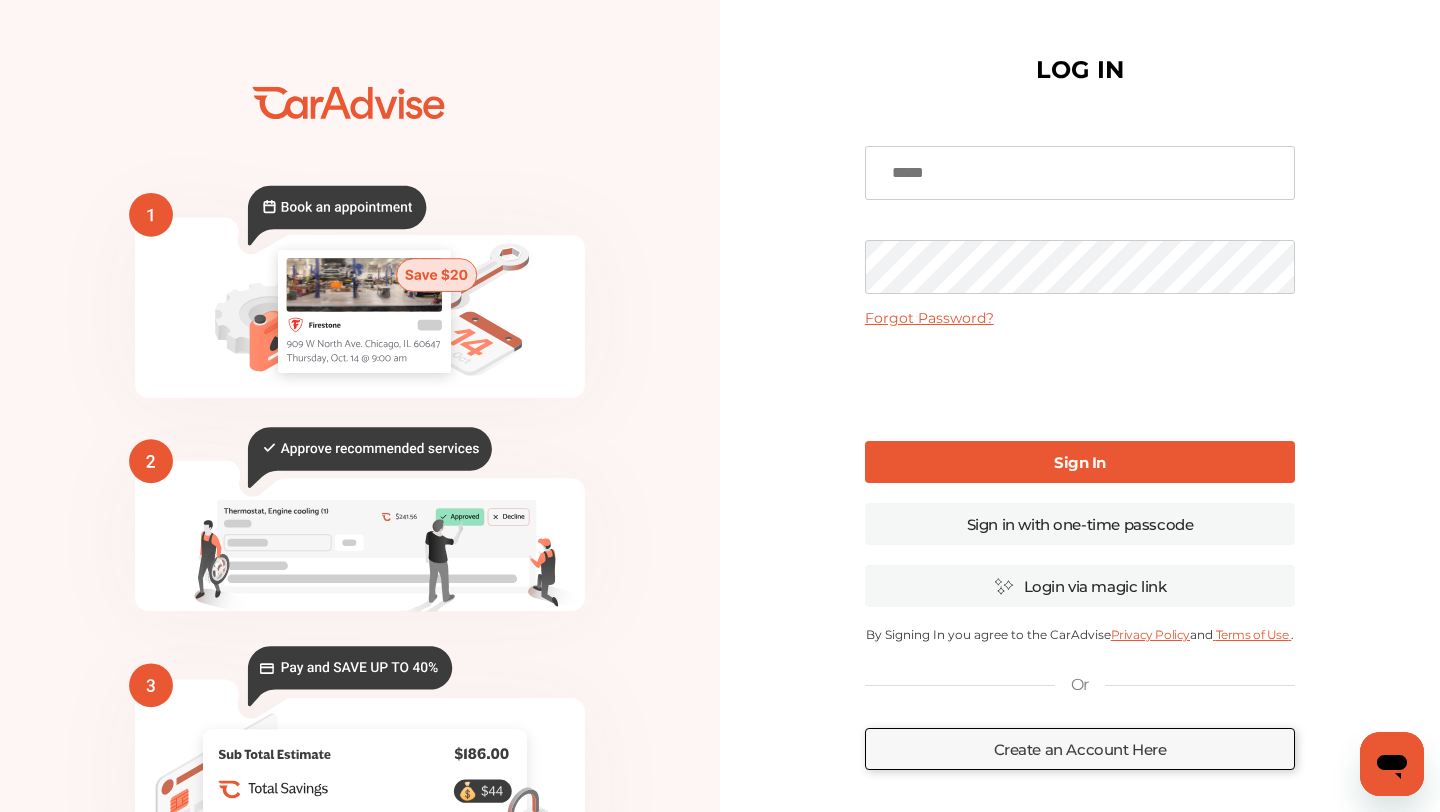 click at bounding box center [1080, 173] 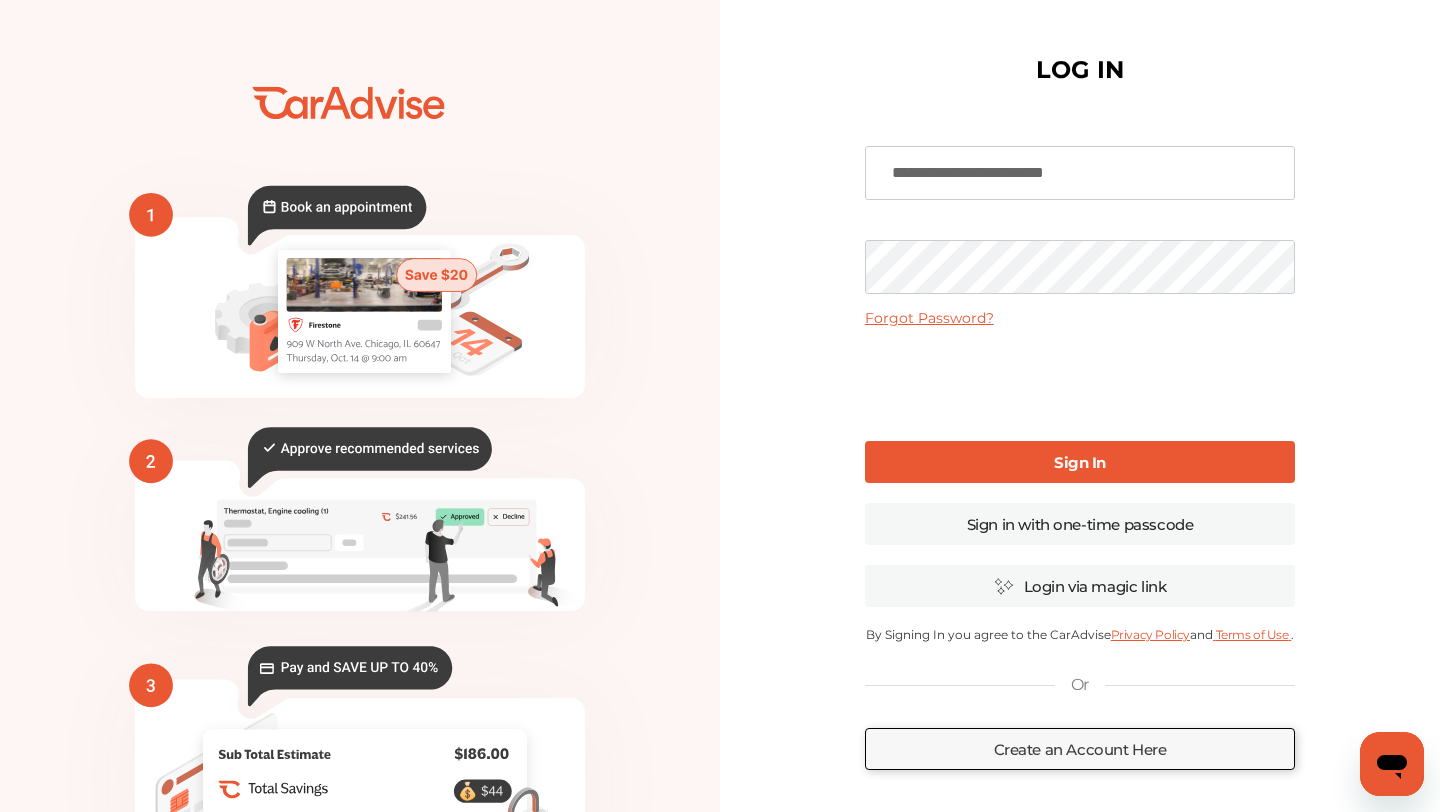 type on "**********" 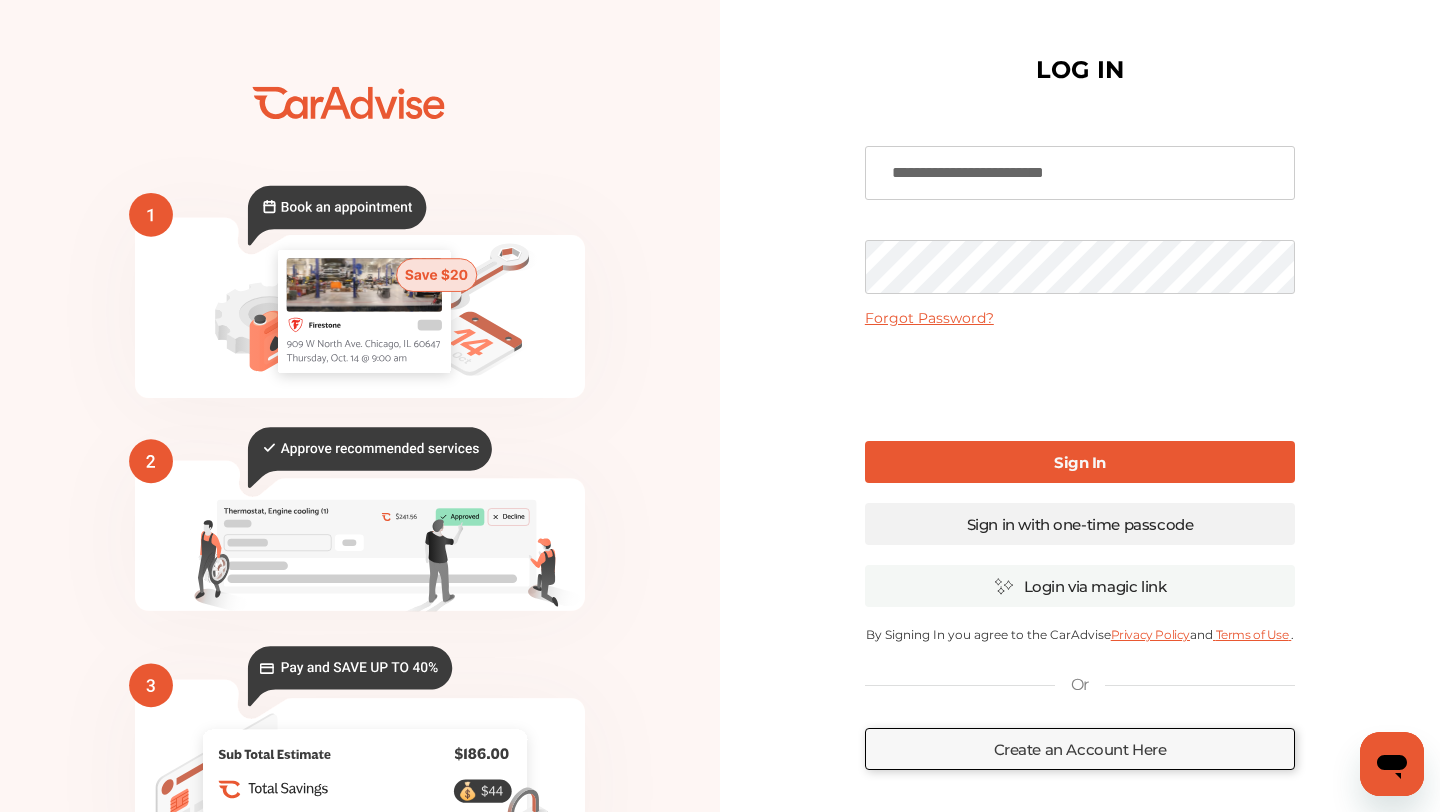 click on "Sign in with one-time passcode" at bounding box center (1080, 524) 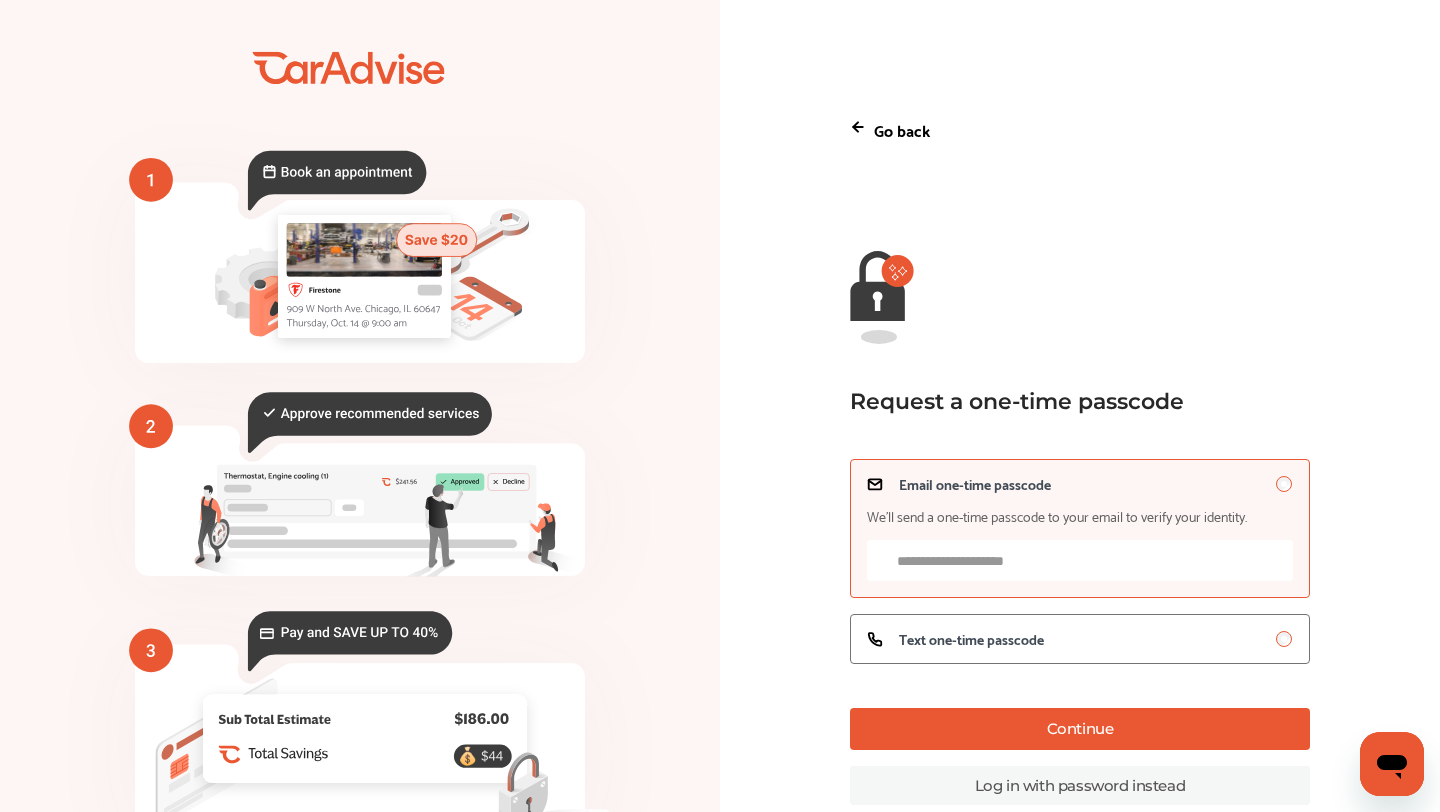 click on "Email one-time passcode We’ll send a one-time passcode to your email to verify your identity." at bounding box center [1080, 560] 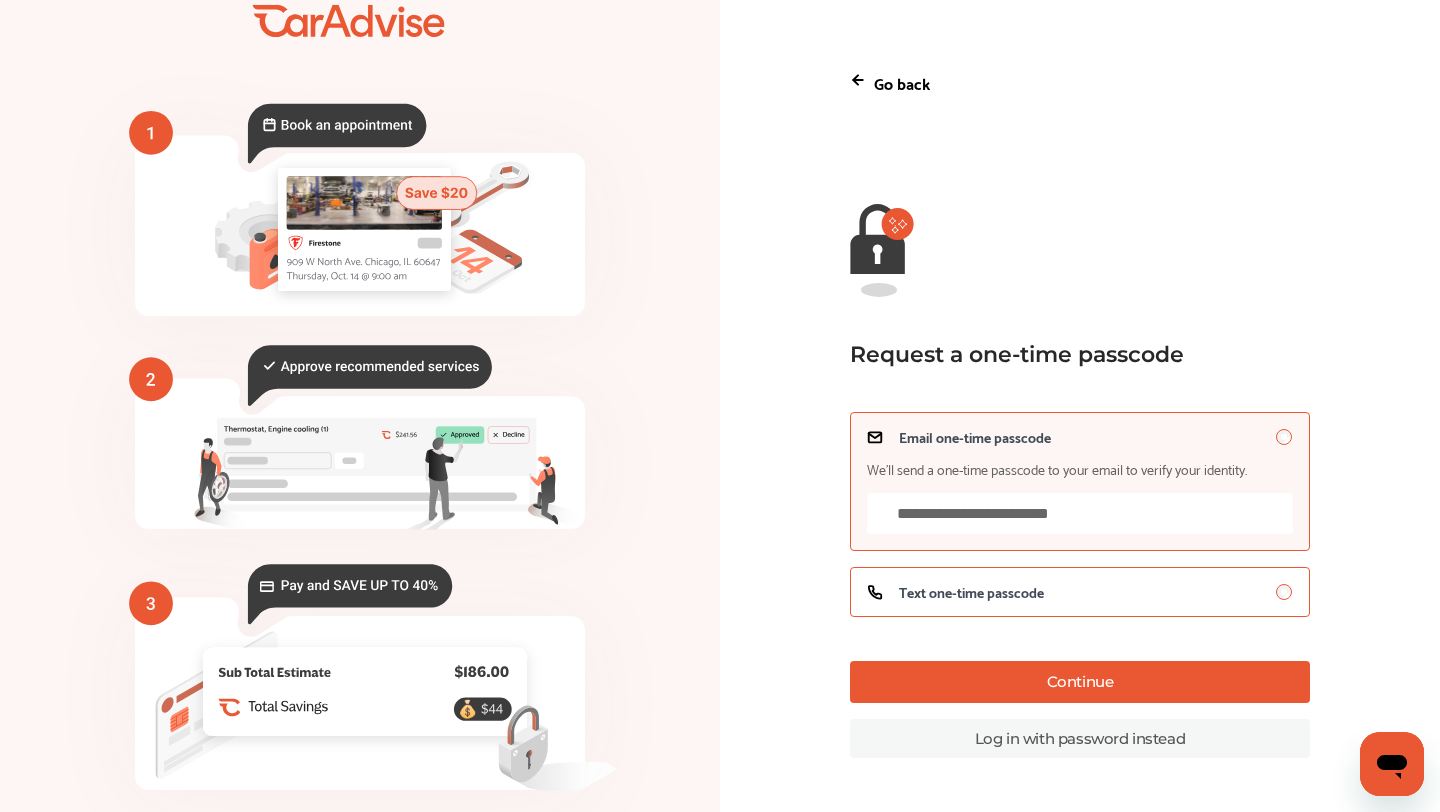 scroll, scrollTop: 60, scrollLeft: 0, axis: vertical 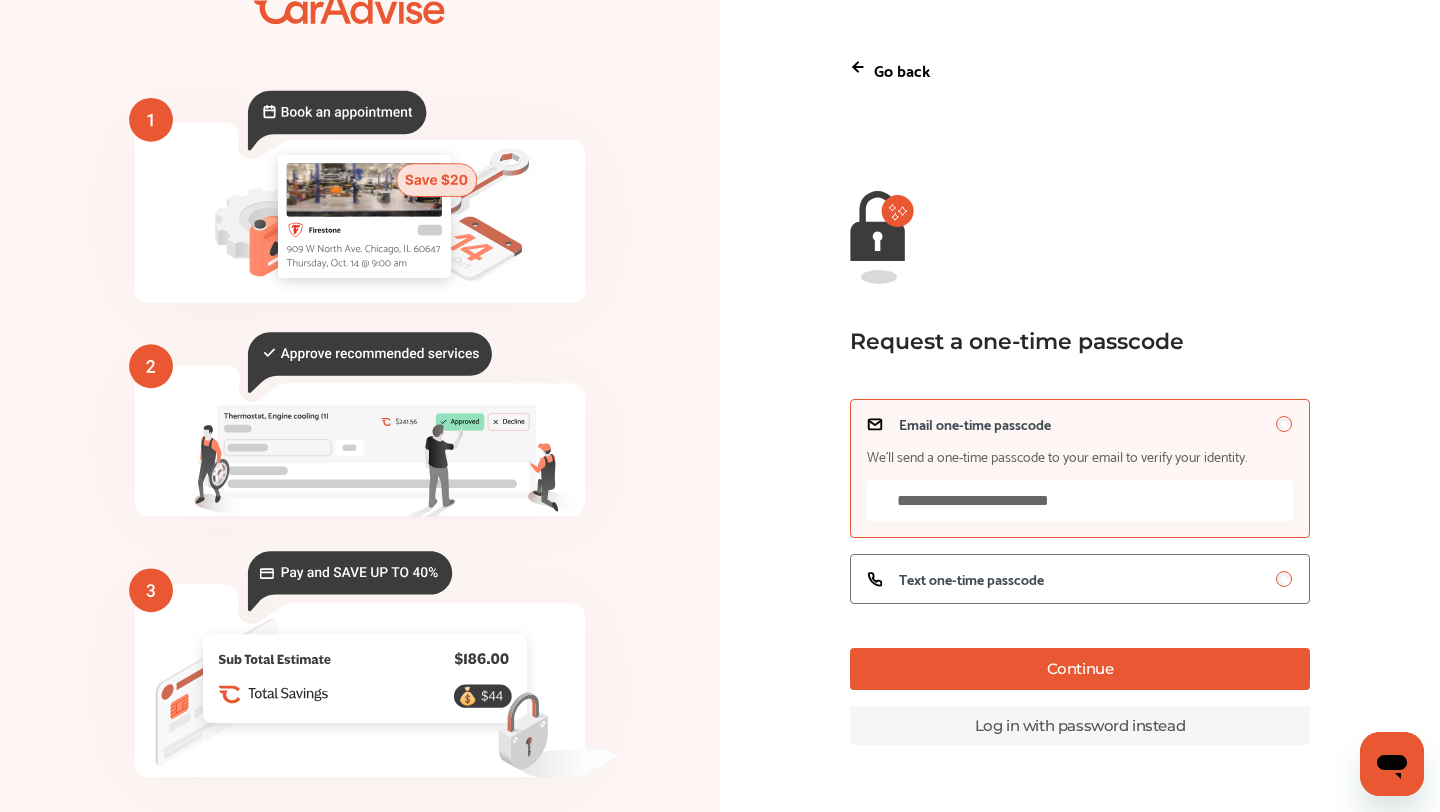 type on "**********" 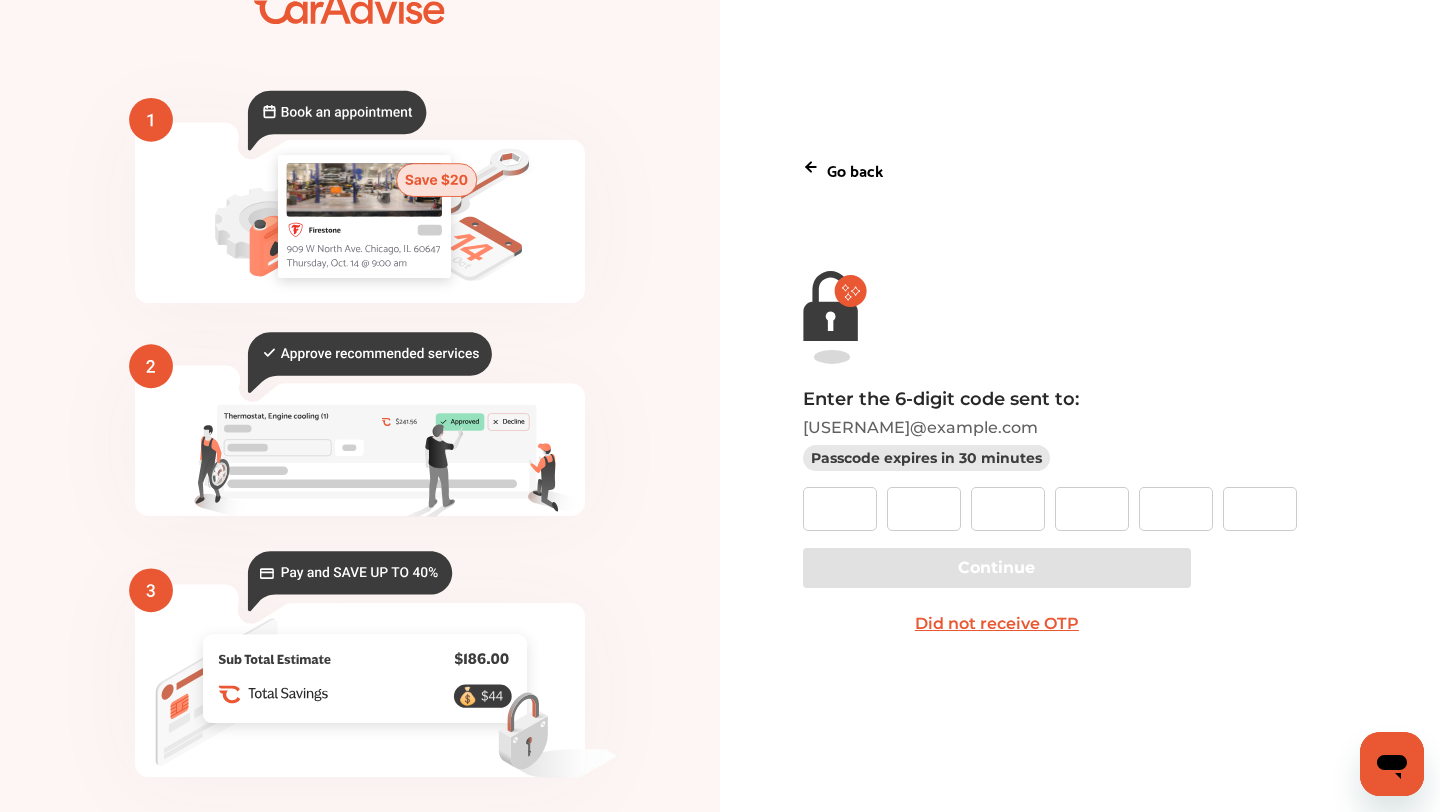 click 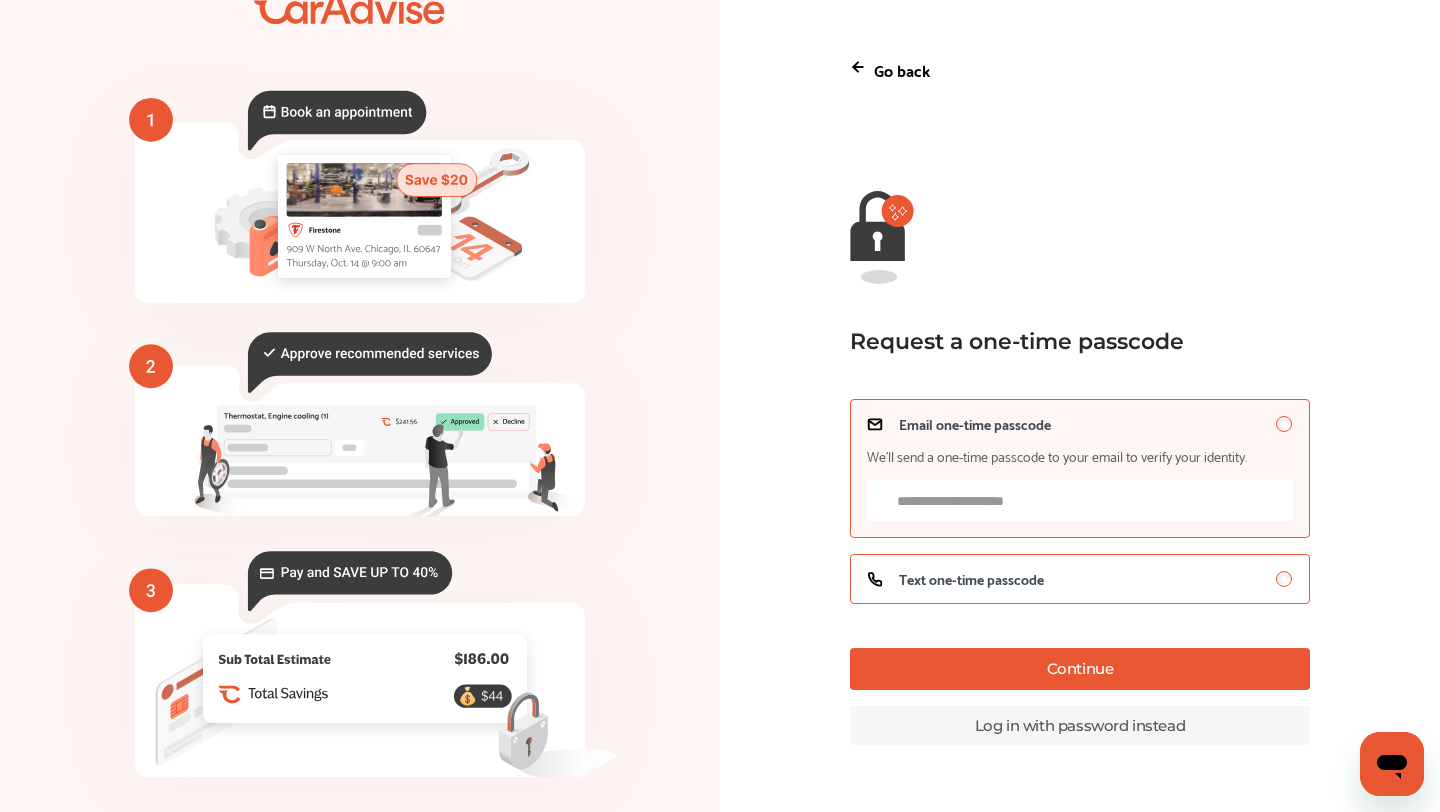 click on "Text one-time passcode" at bounding box center [971, 579] 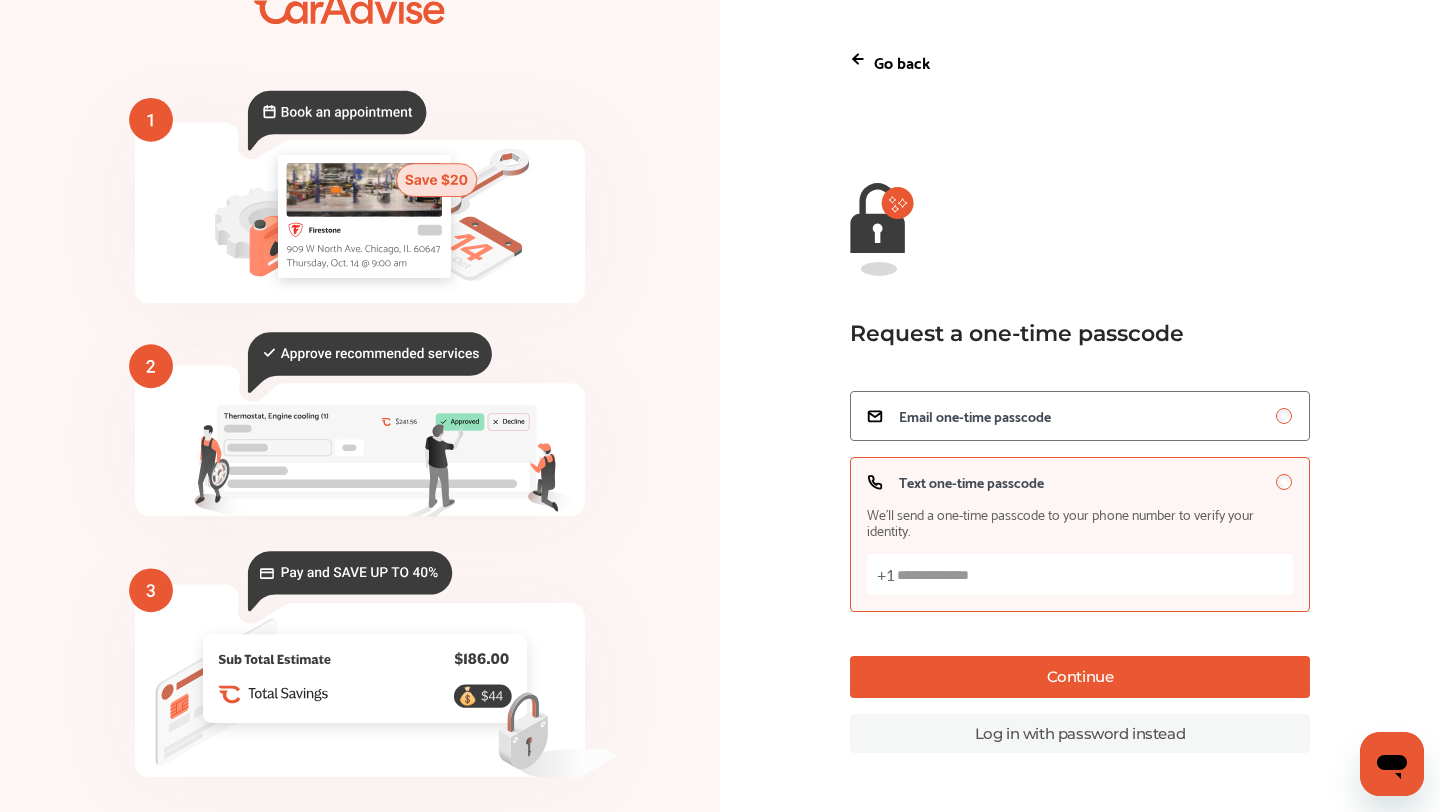 click on "Text one-time passcode We’ll send a one-time passcode to your phone number to verify your identity. +1" at bounding box center (1080, 574) 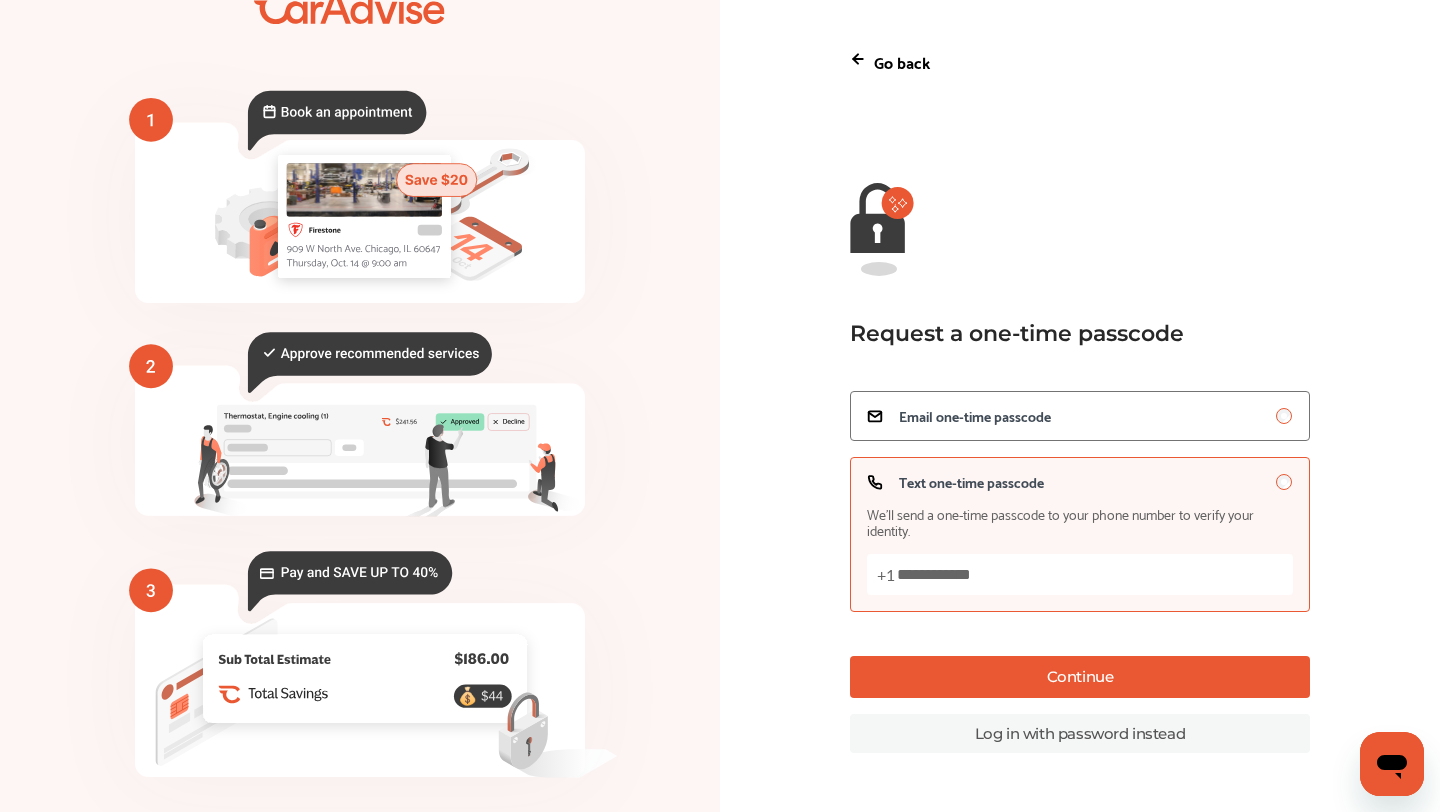 type on "**********" 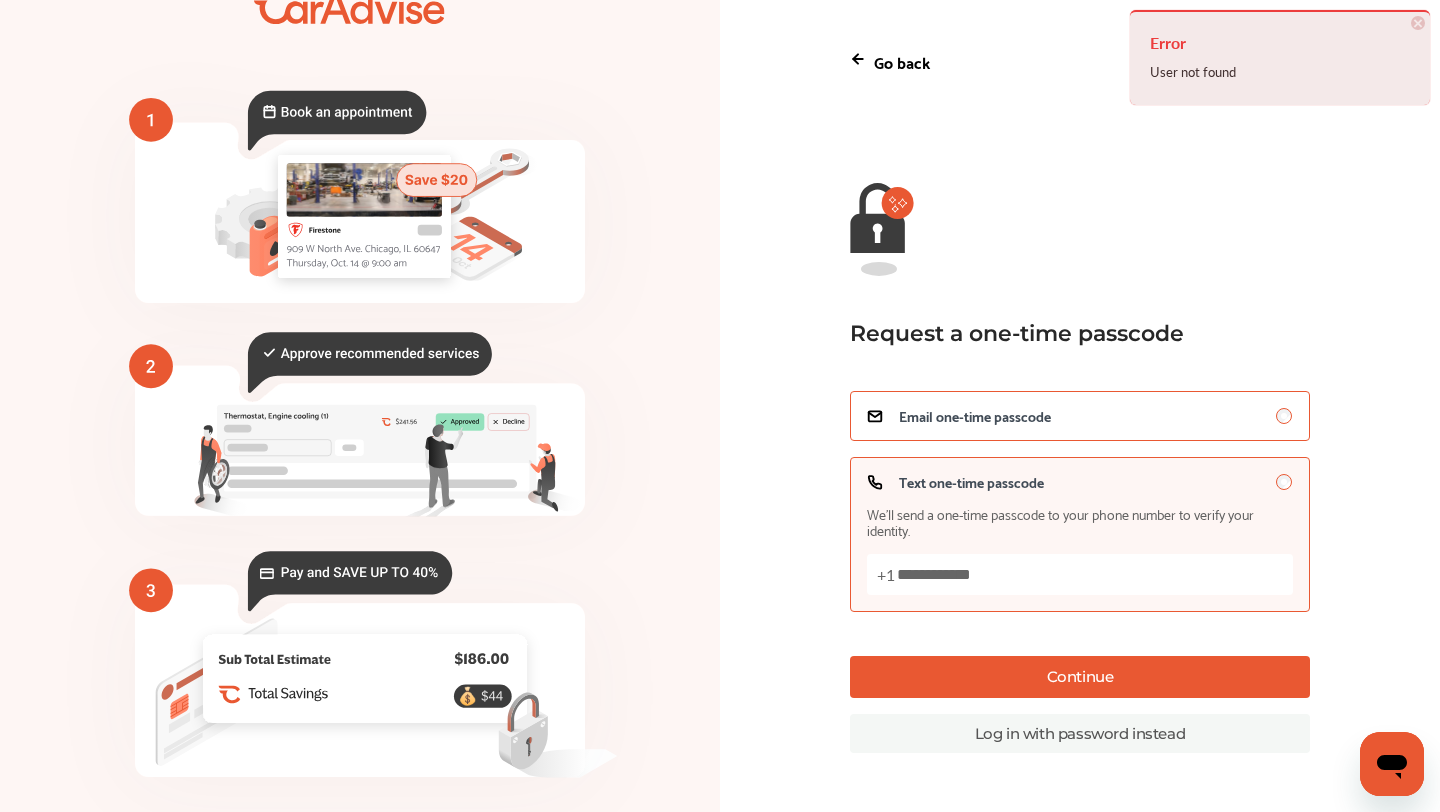 click on "Email one-time passcode" at bounding box center [975, 416] 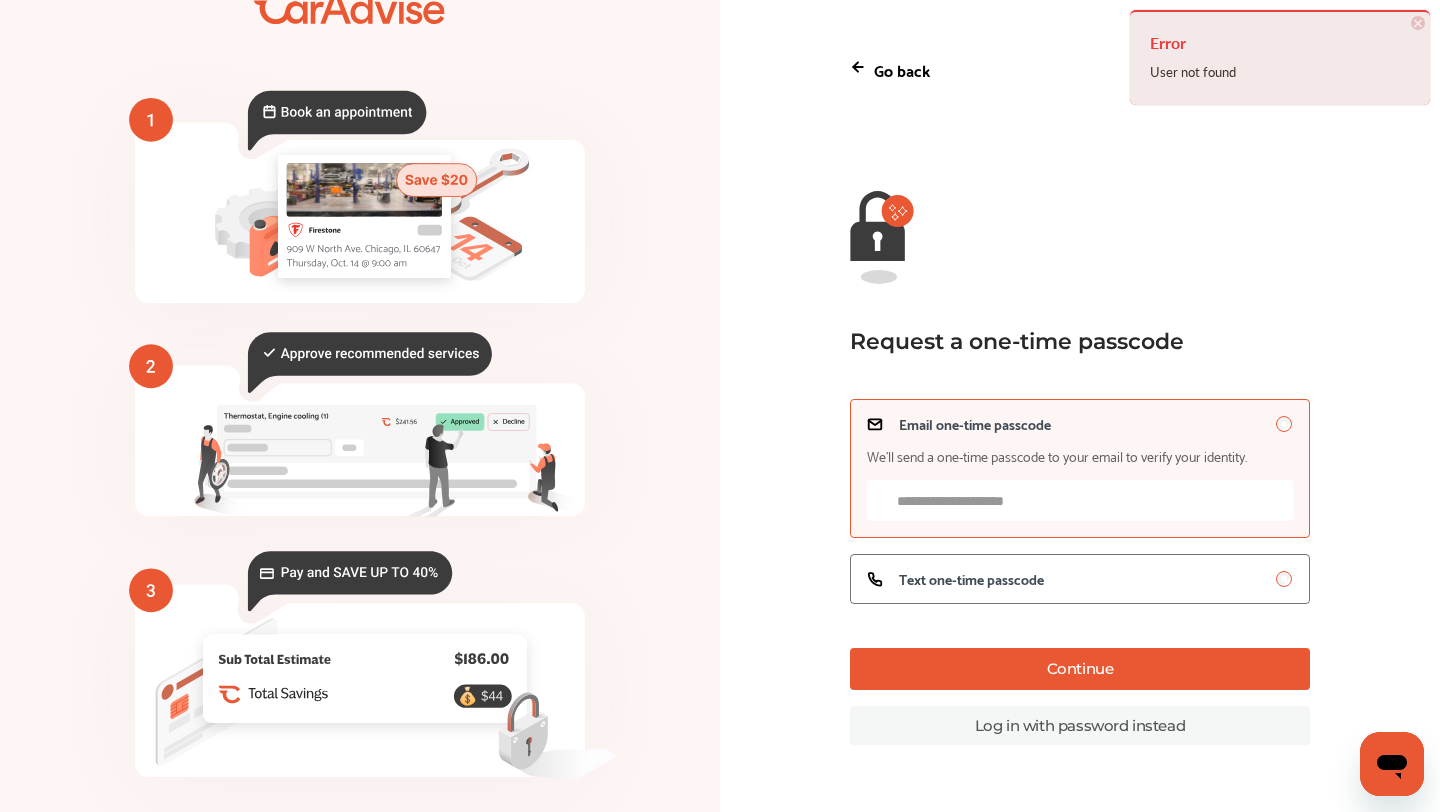 click on "Email one-time passcode We’ll send a one-time passcode to your email to verify your identity." at bounding box center (1080, 500) 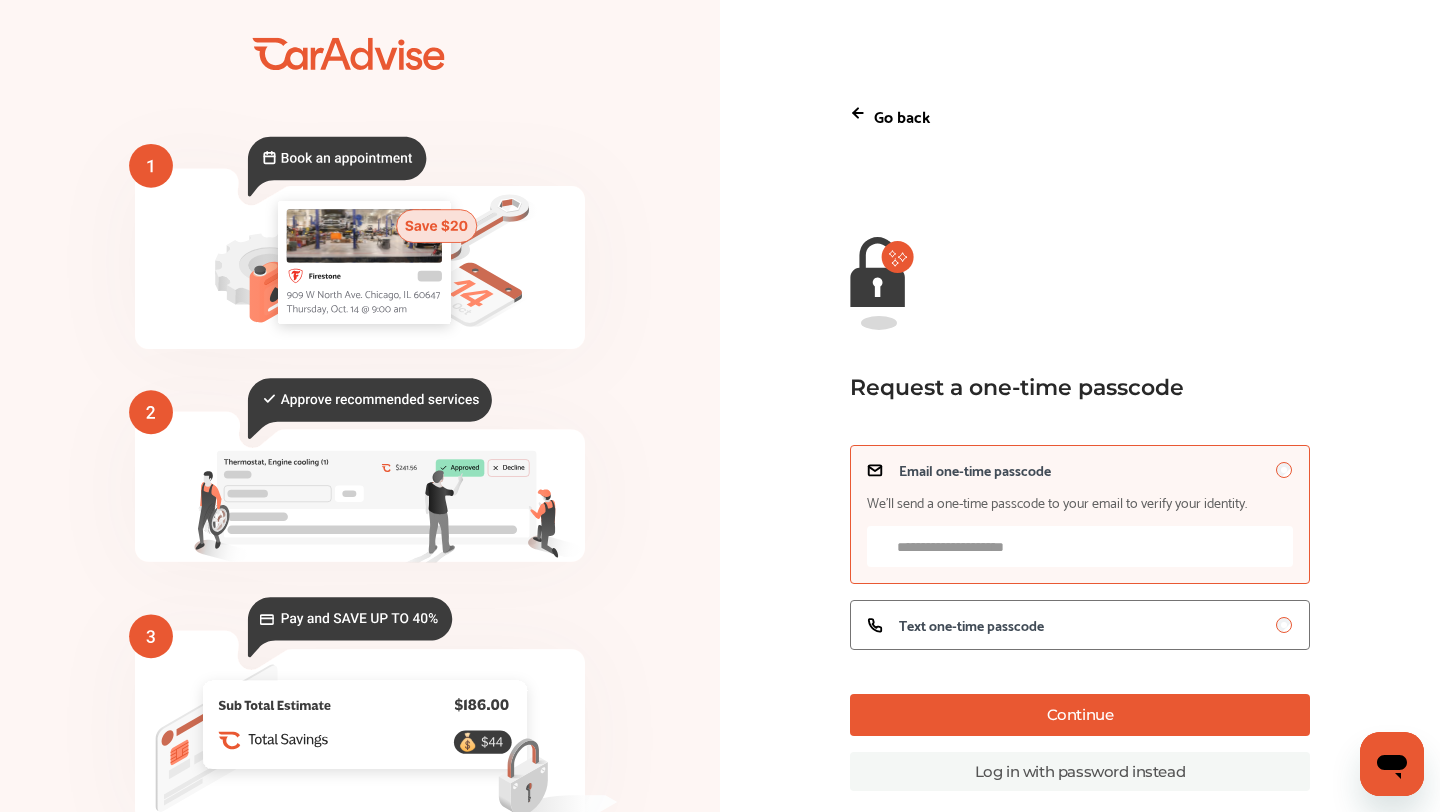 scroll, scrollTop: 0, scrollLeft: 0, axis: both 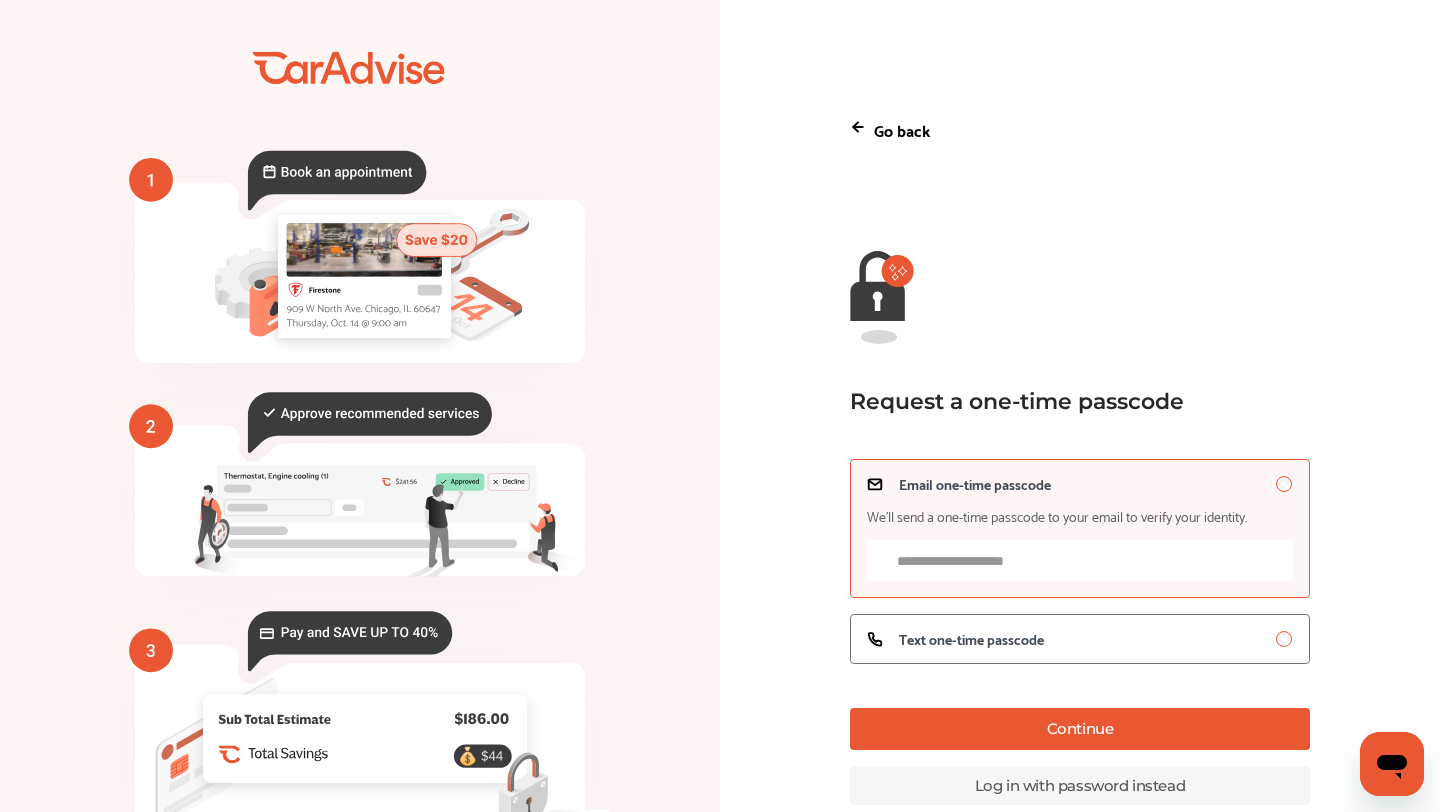 click on "Email one-time passcode We’ll send a one-time passcode to your email to verify your identity." at bounding box center [1080, 560] 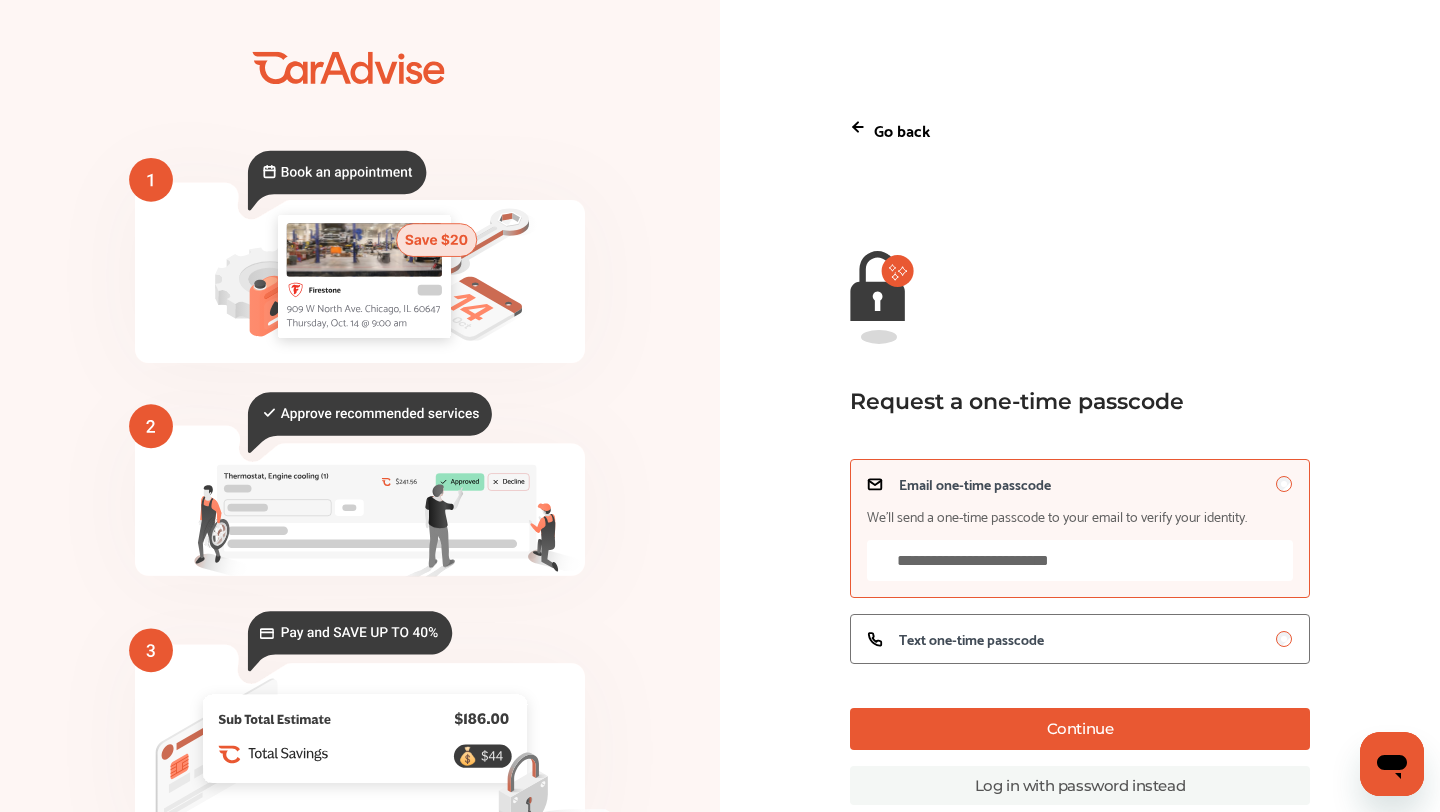 type on "**********" 